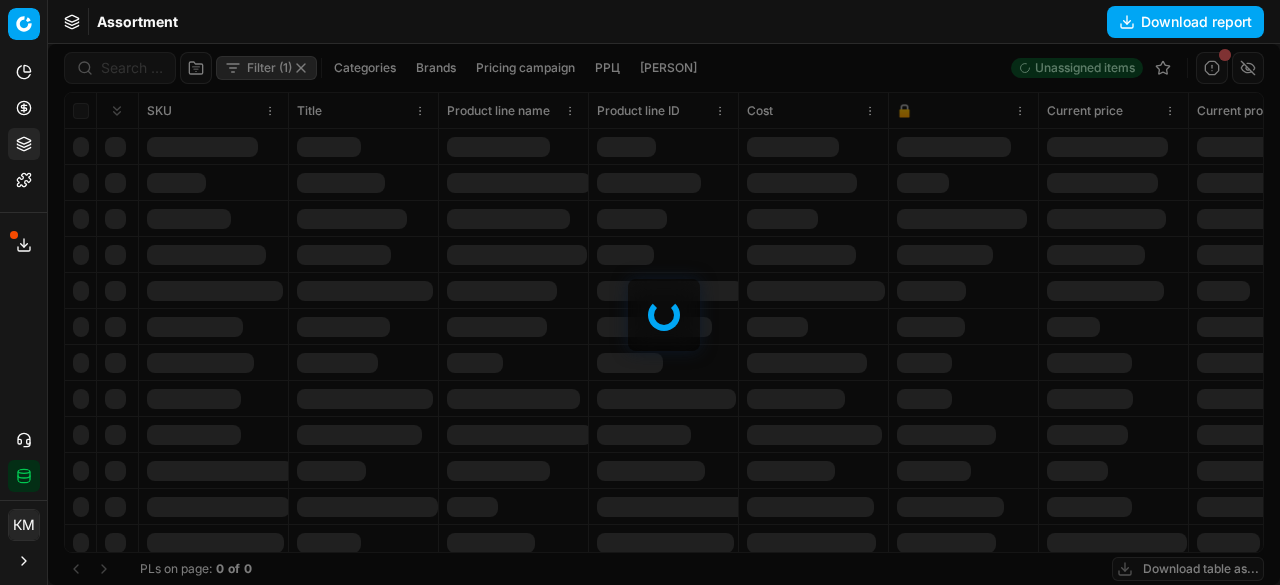 scroll, scrollTop: 0, scrollLeft: 0, axis: both 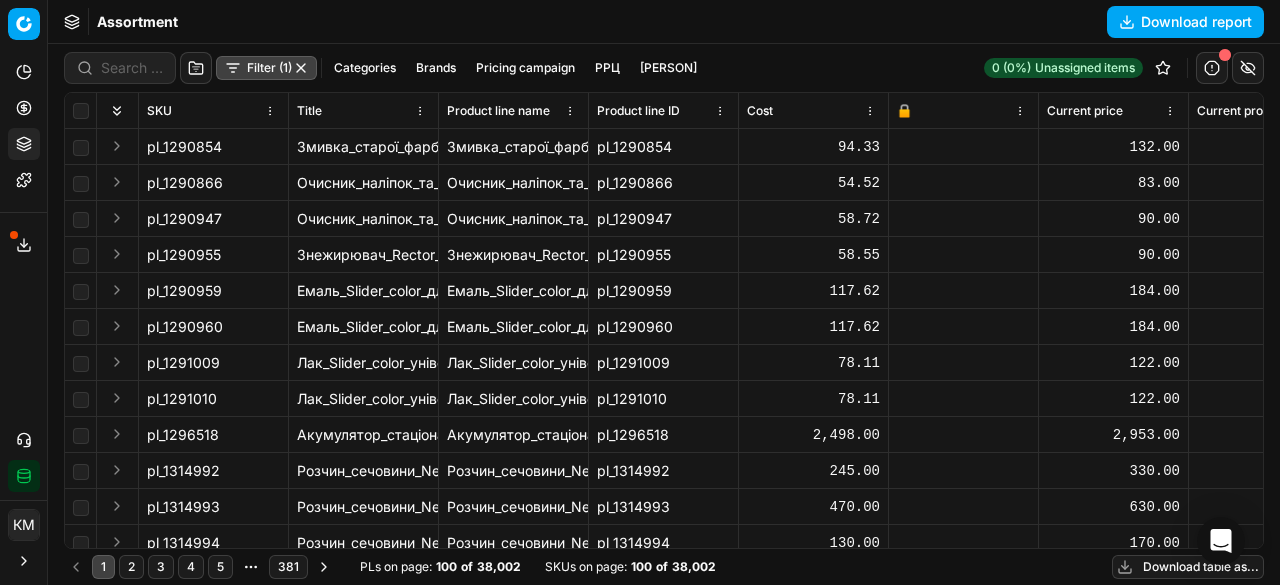 click on "Download table as..." at bounding box center (1188, 567) 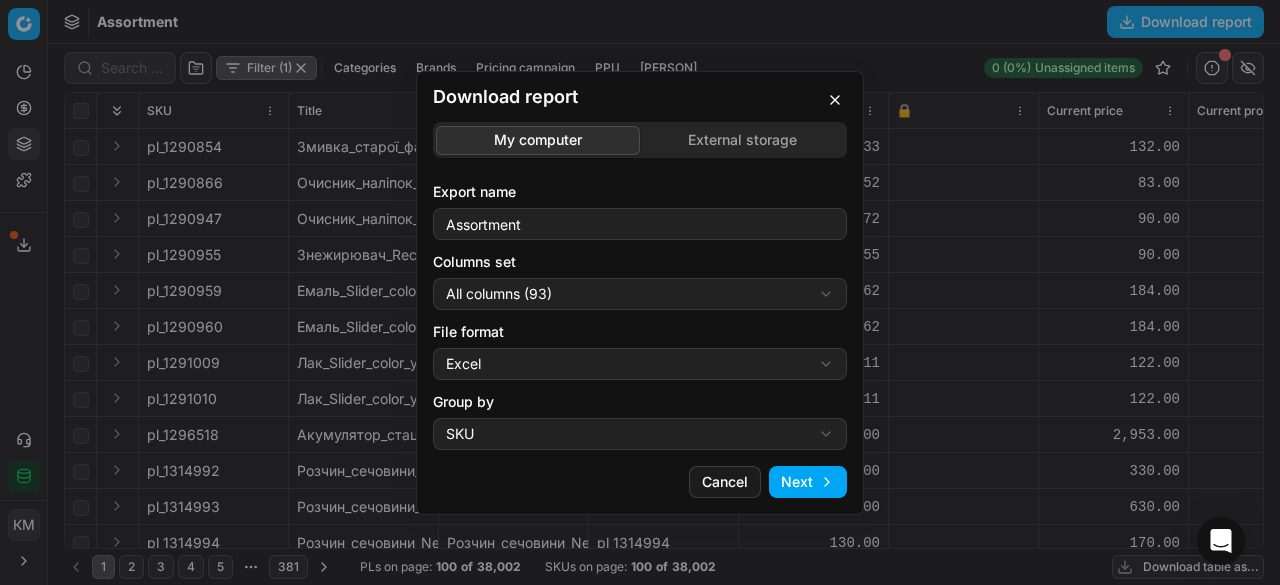 click on "Next" at bounding box center [808, 482] 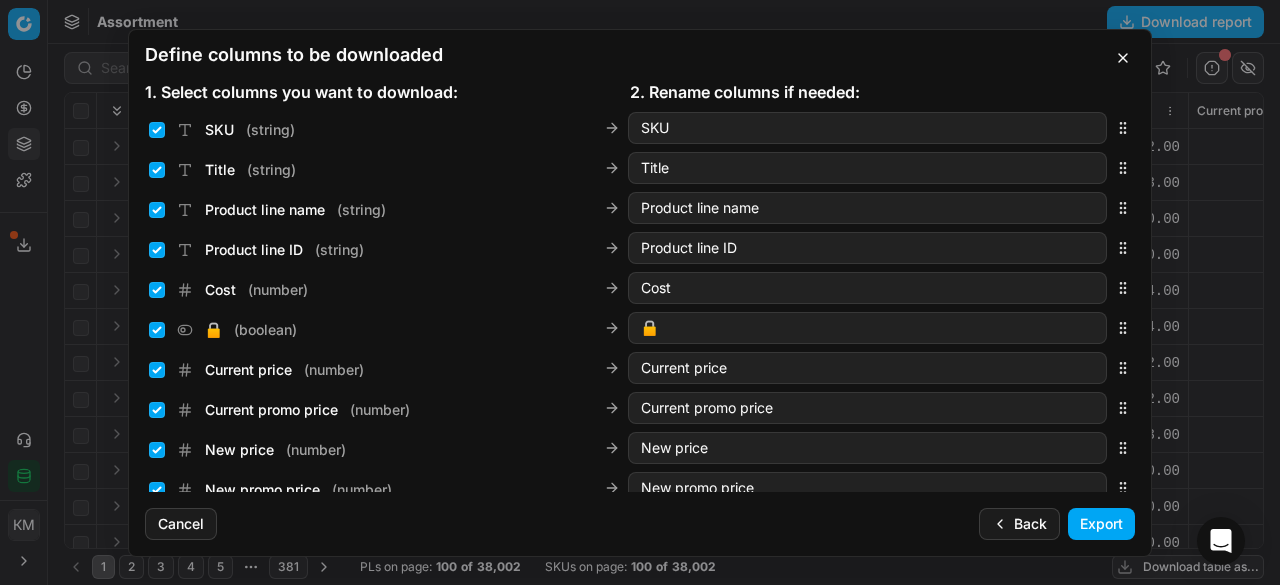 click on "Export" at bounding box center (1101, 524) 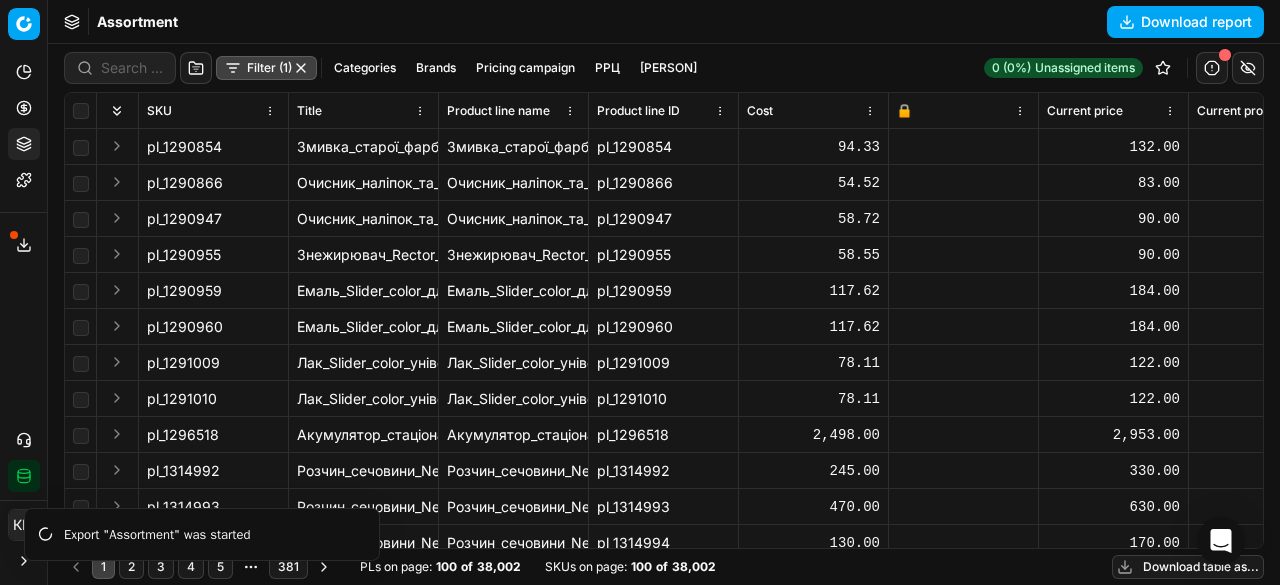 click on "Export service" at bounding box center [24, 245] 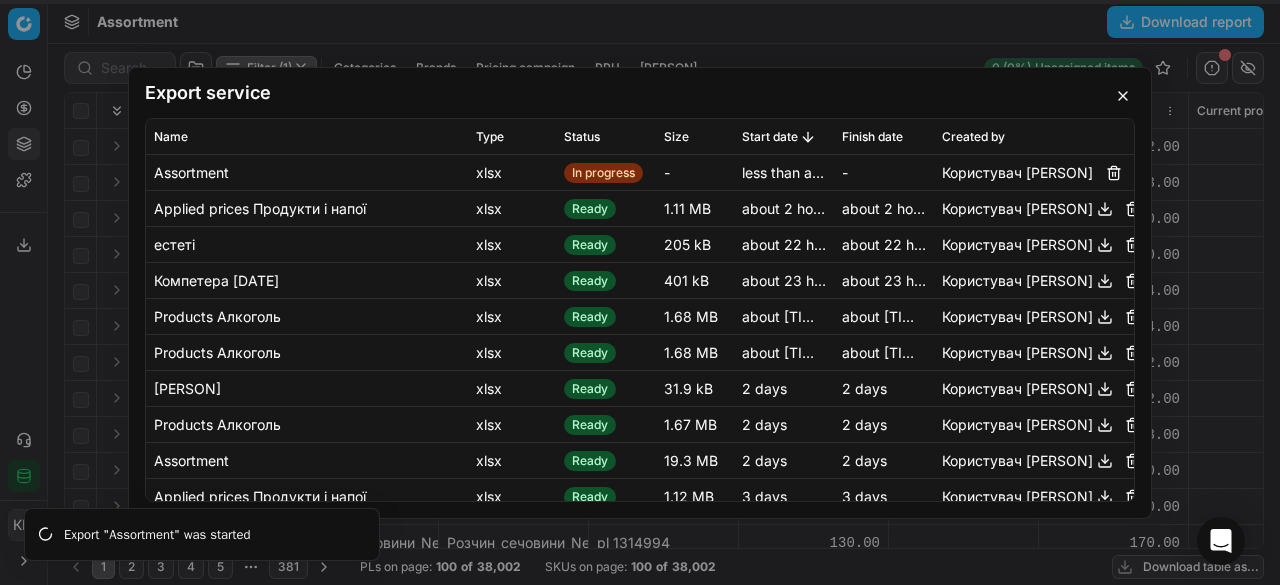 type 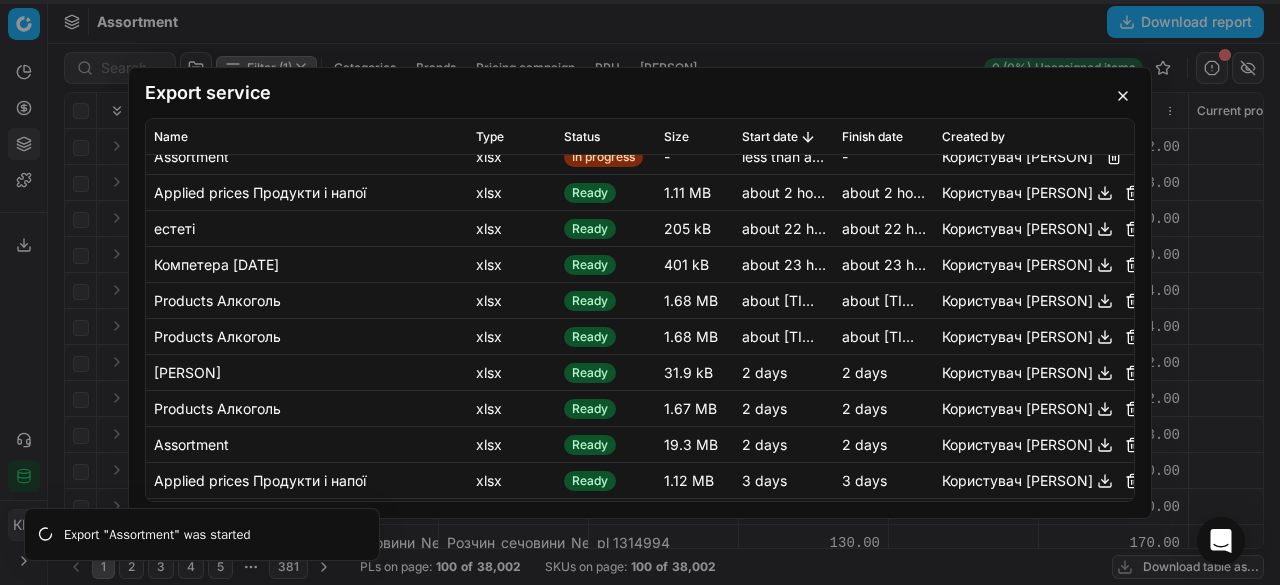 scroll, scrollTop: 0, scrollLeft: 0, axis: both 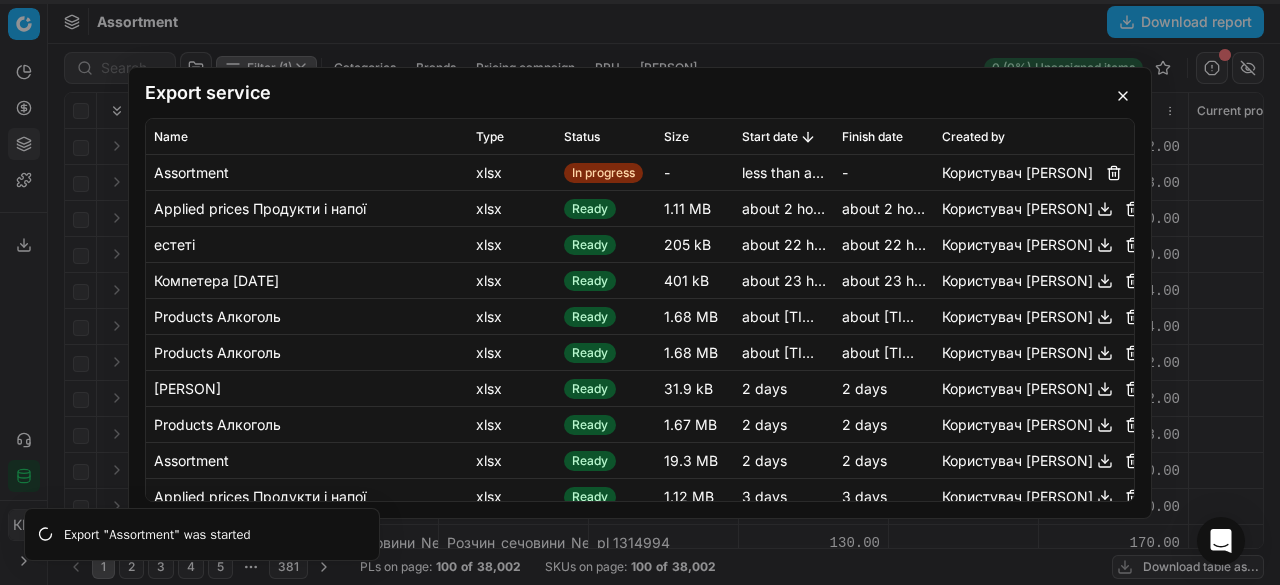 click at bounding box center [1123, 96] 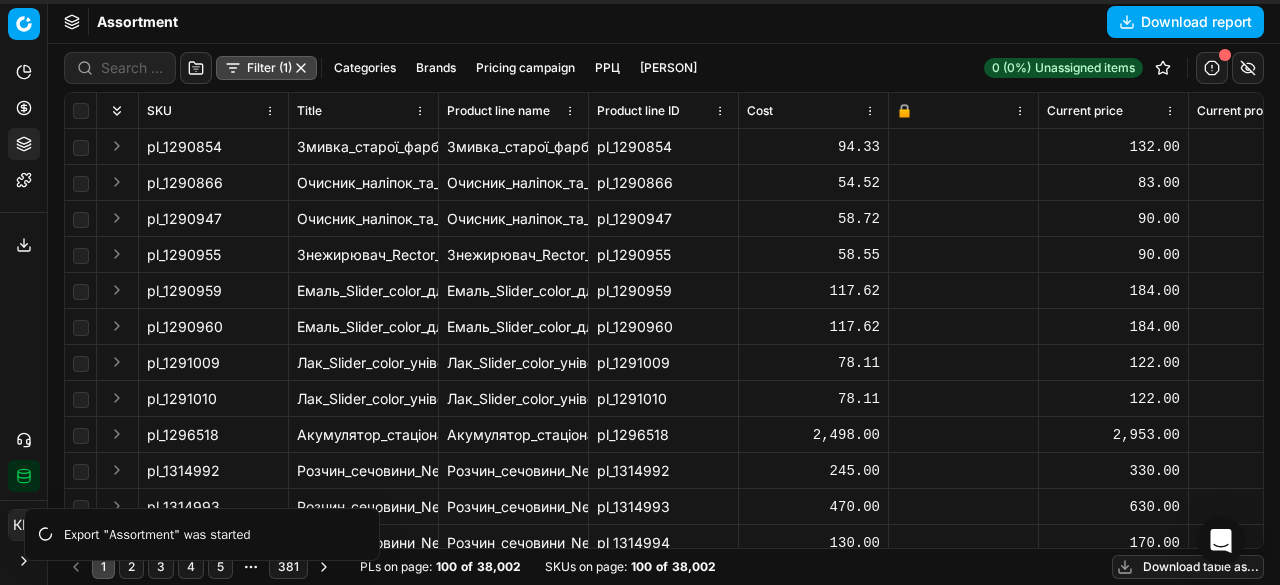 click on "Export service" at bounding box center (24, 245) 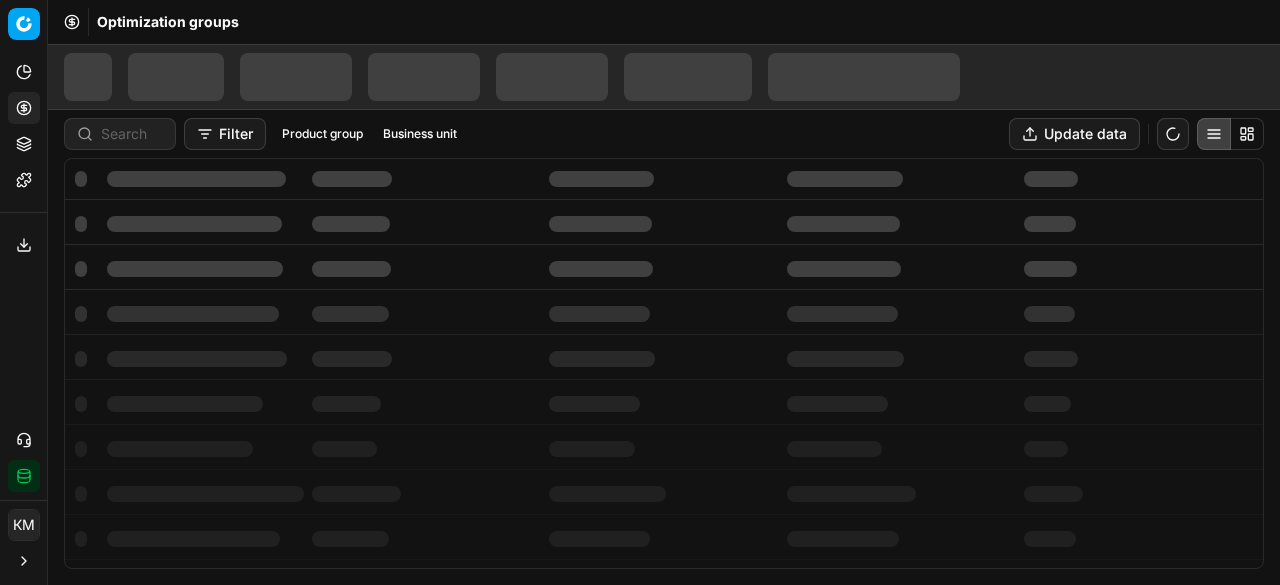 scroll, scrollTop: 0, scrollLeft: 0, axis: both 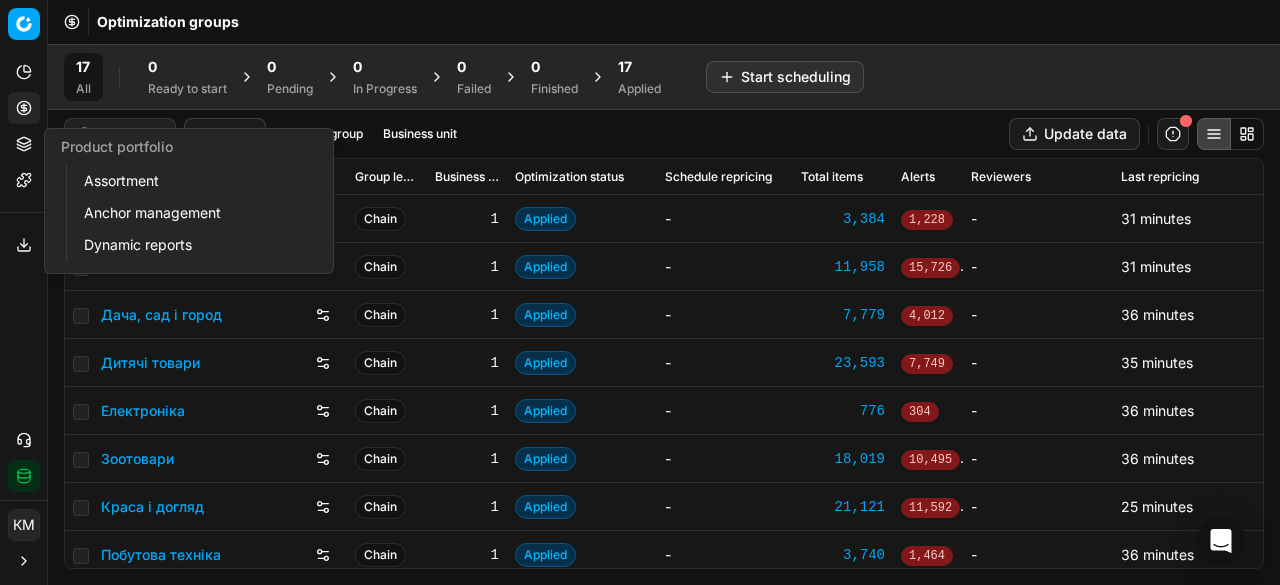 click on "Assortment" at bounding box center [192, 181] 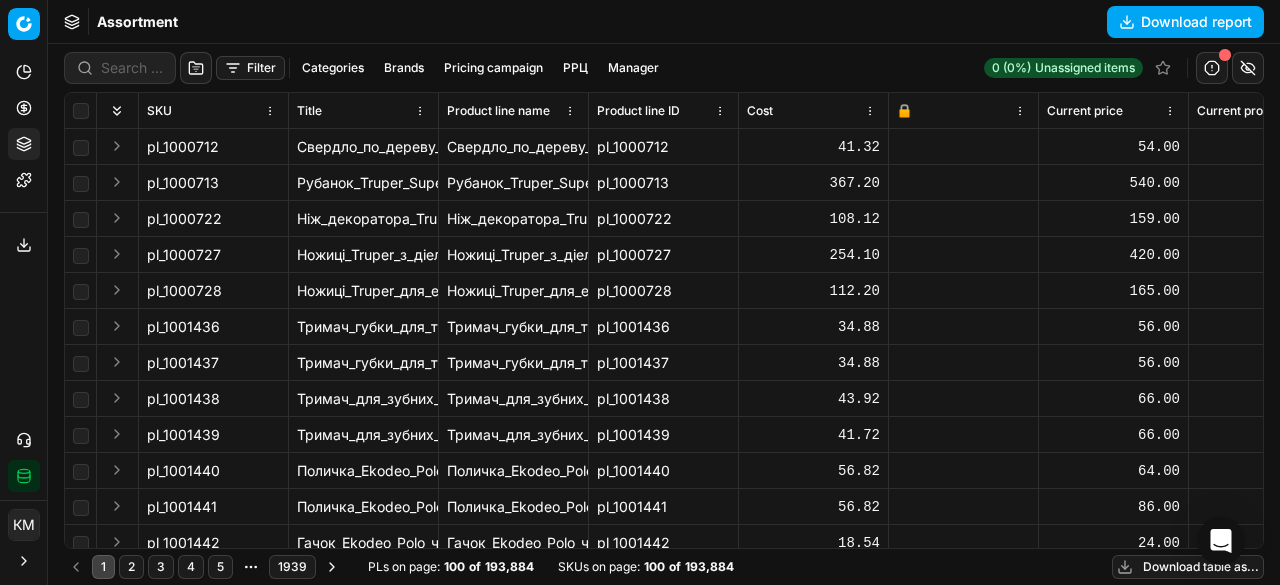 click 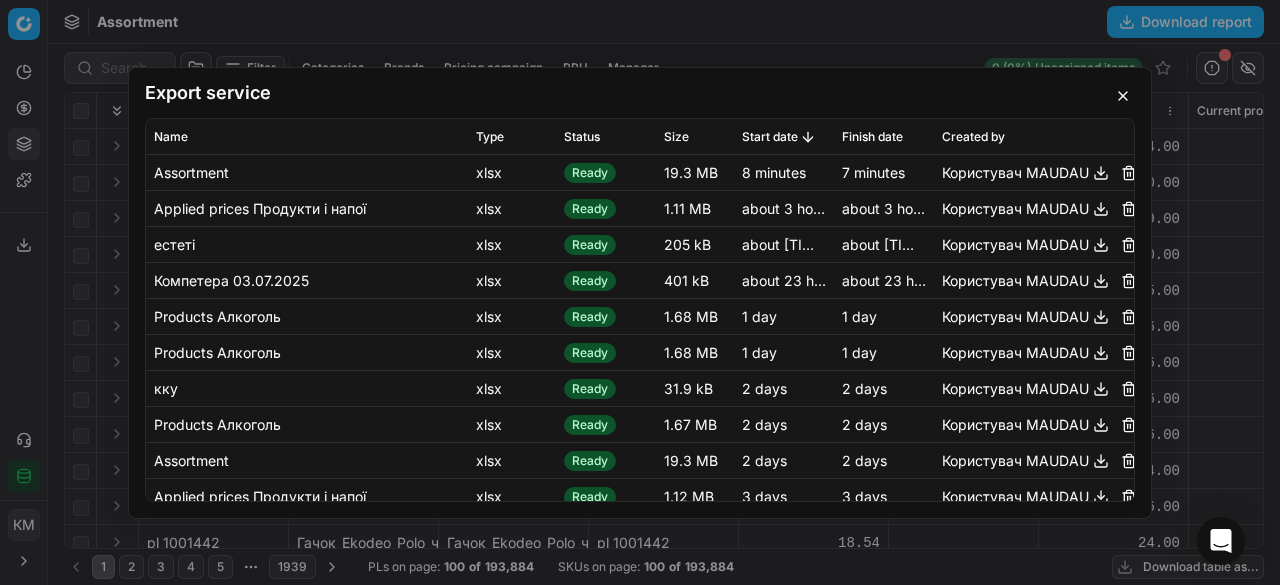 click at bounding box center (1101, 172) 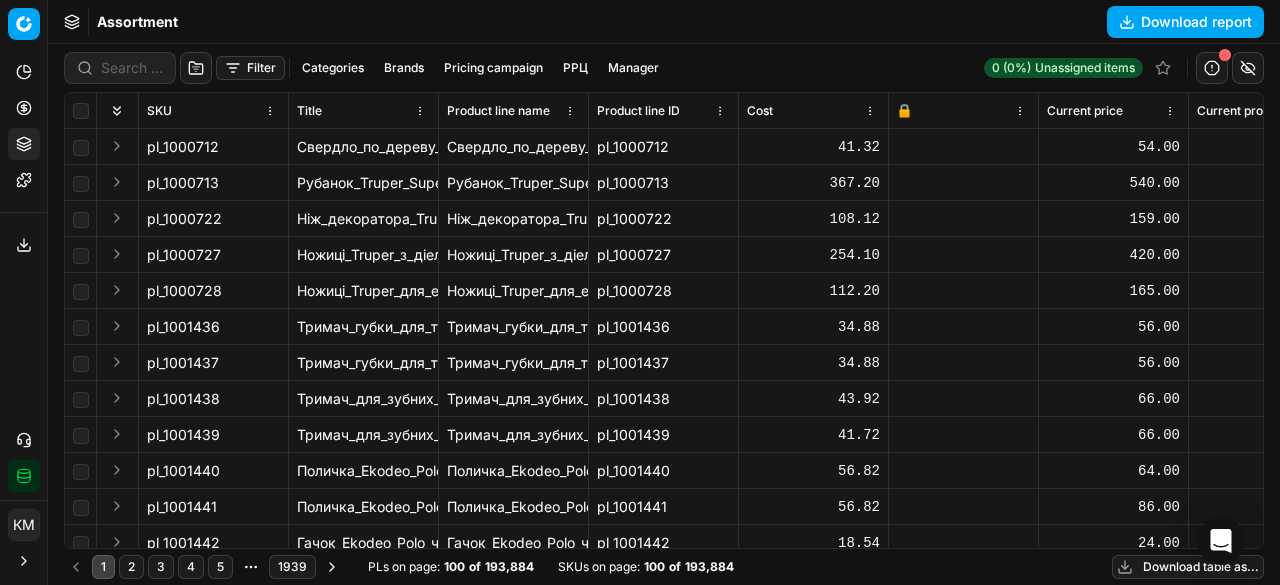 click on "Filter" at bounding box center (250, 68) 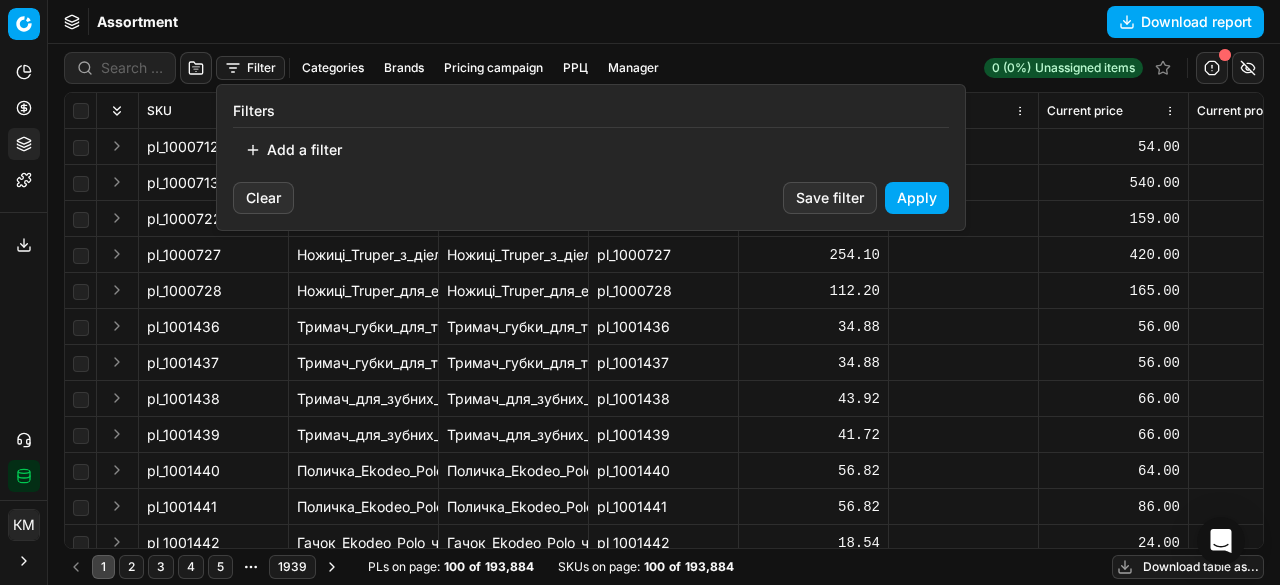 click on "Add a filter" at bounding box center [293, 150] 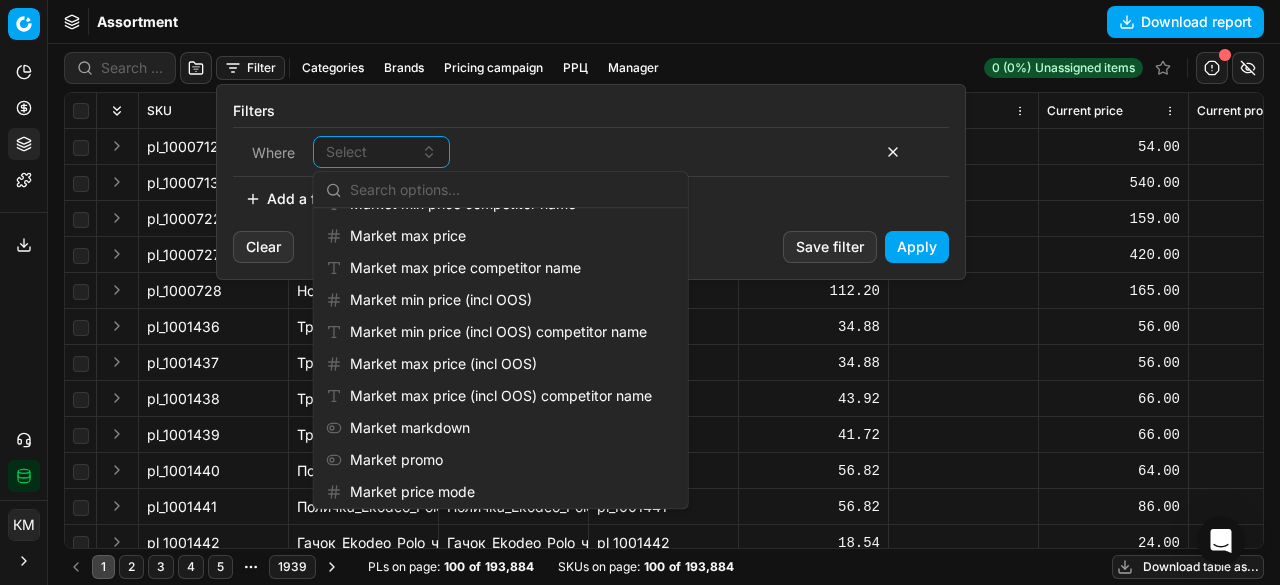 scroll, scrollTop: 2588, scrollLeft: 0, axis: vertical 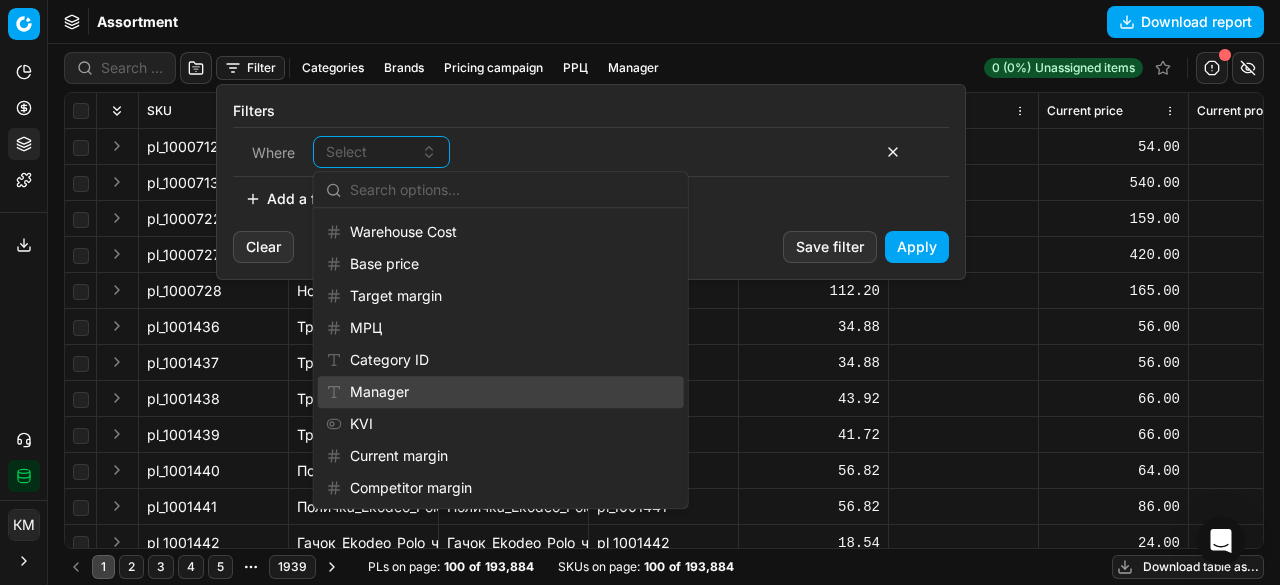 click on "Manager" at bounding box center [501, 392] 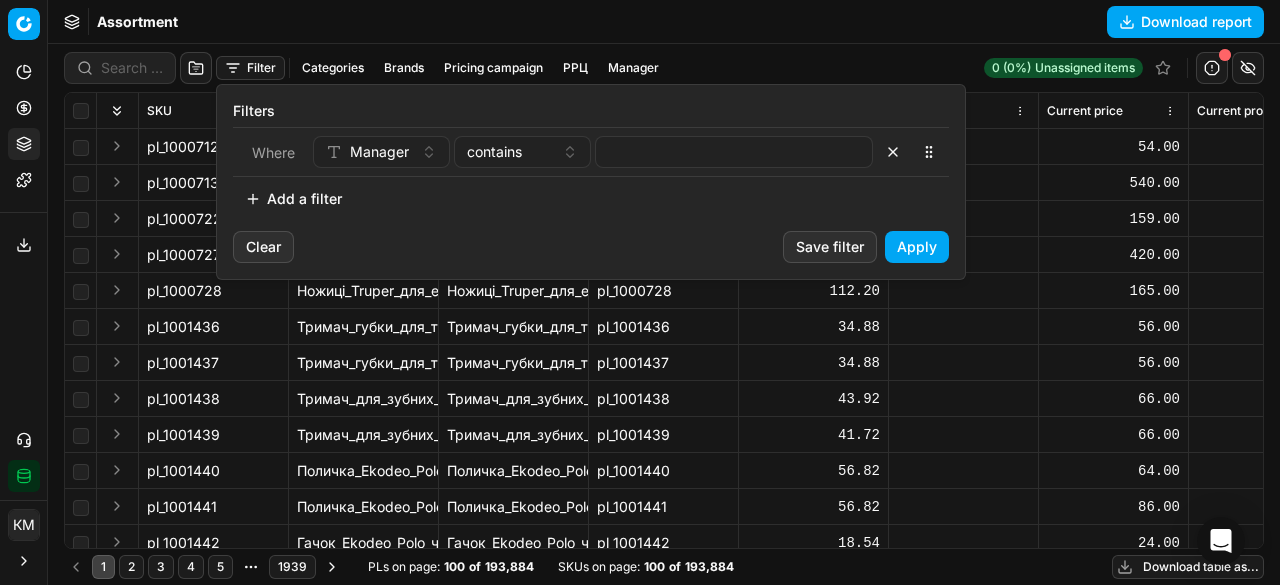 click on "Add a filter" at bounding box center [293, 199] 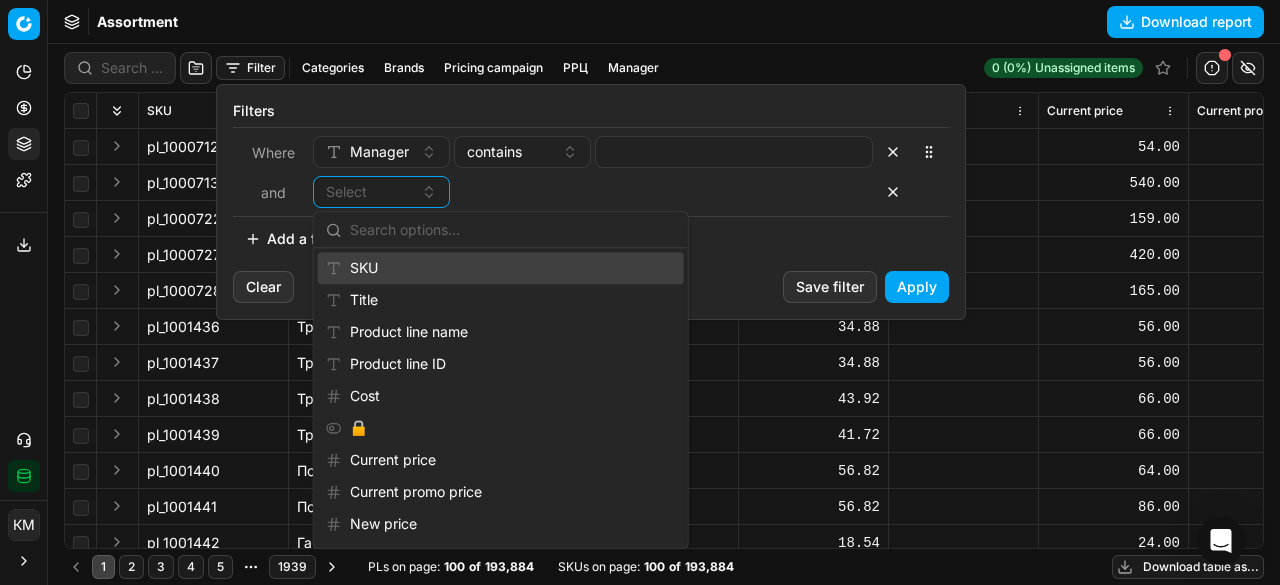 click on "Apply" at bounding box center (917, 287) 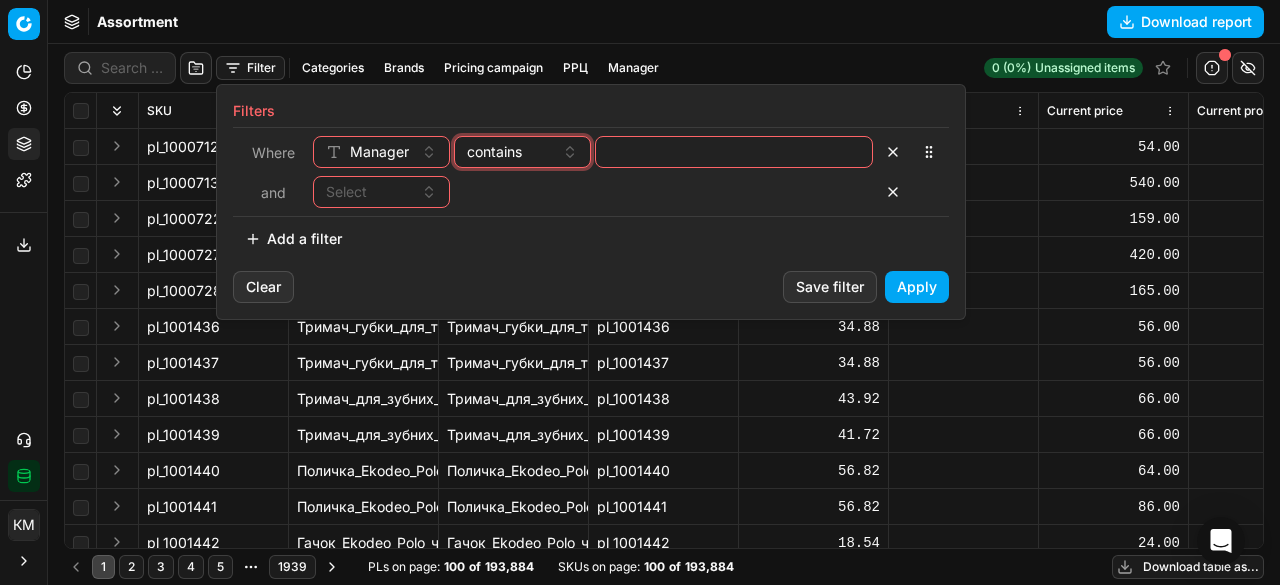 click on "contains" at bounding box center [522, 152] 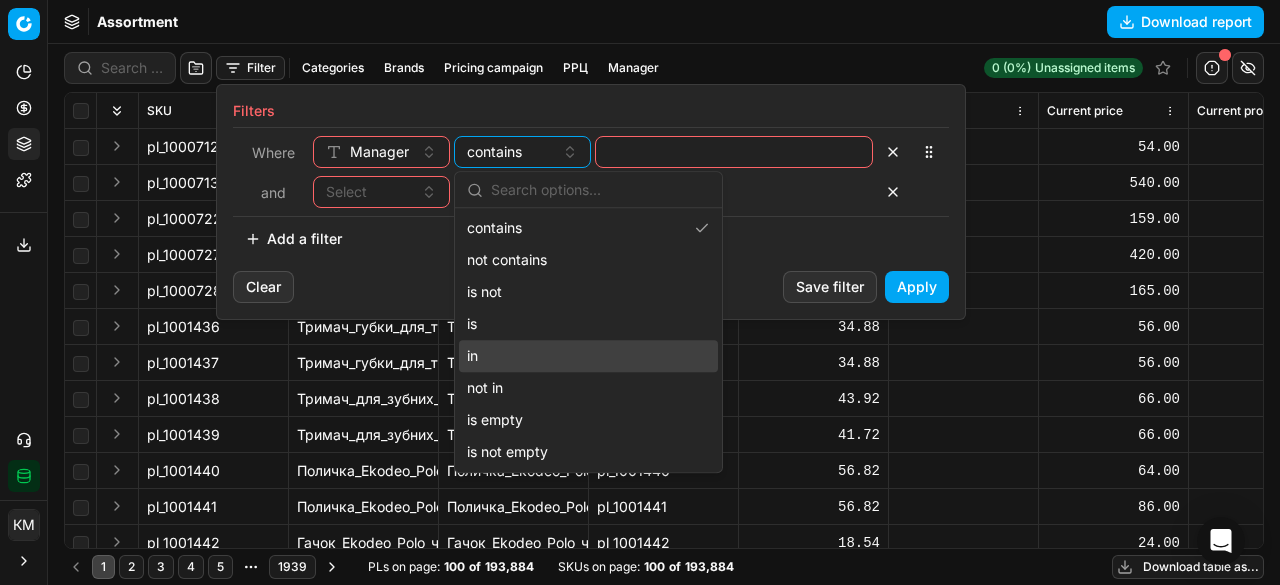 click on "in" at bounding box center (588, 356) 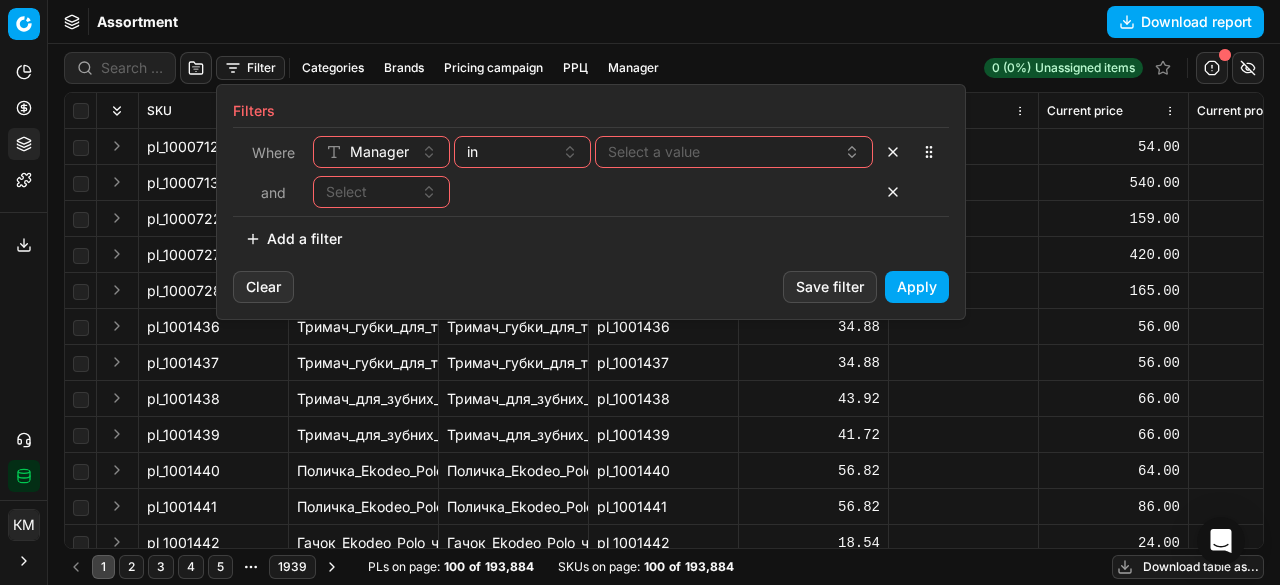 click on "Select a value" at bounding box center (734, 152) 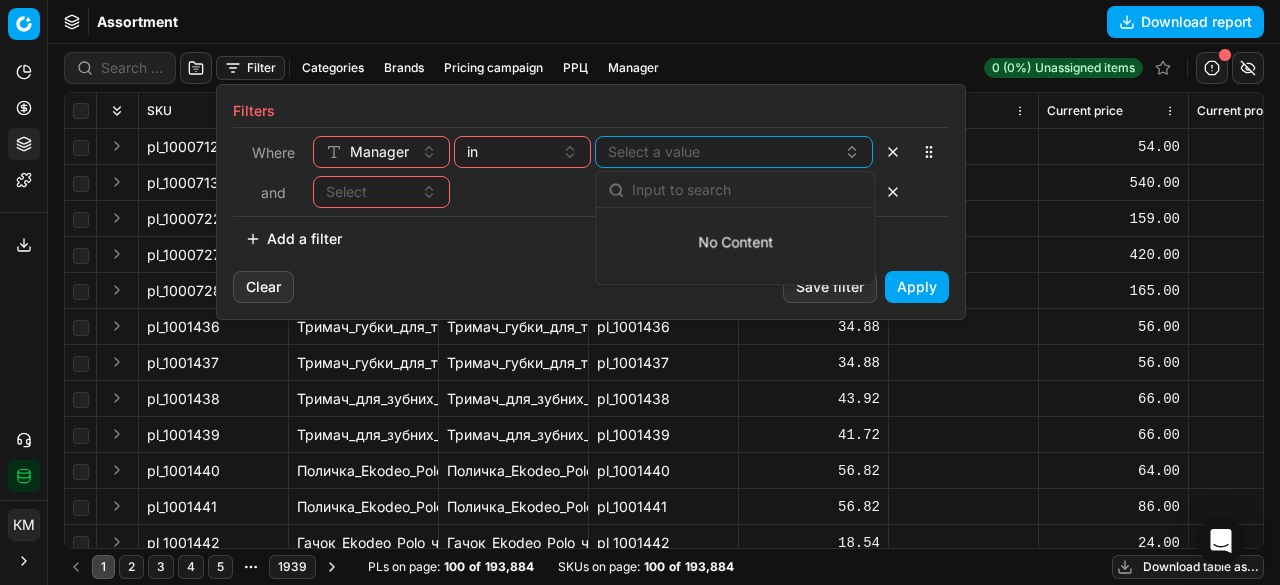 click at bounding box center [747, 190] 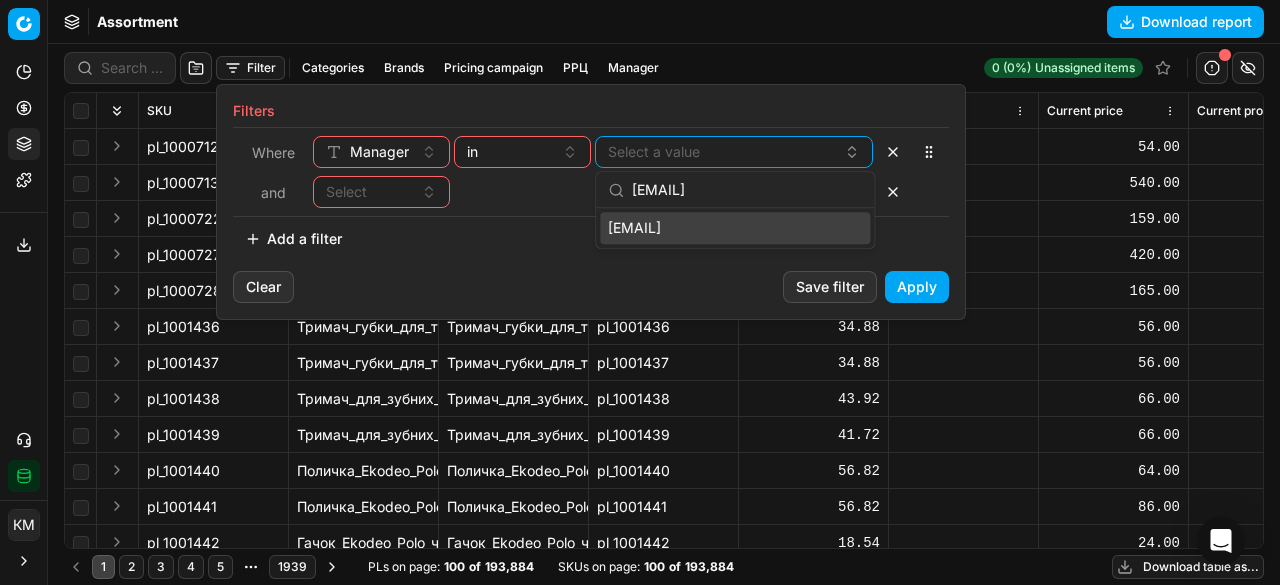 type on "[EMAIL]" 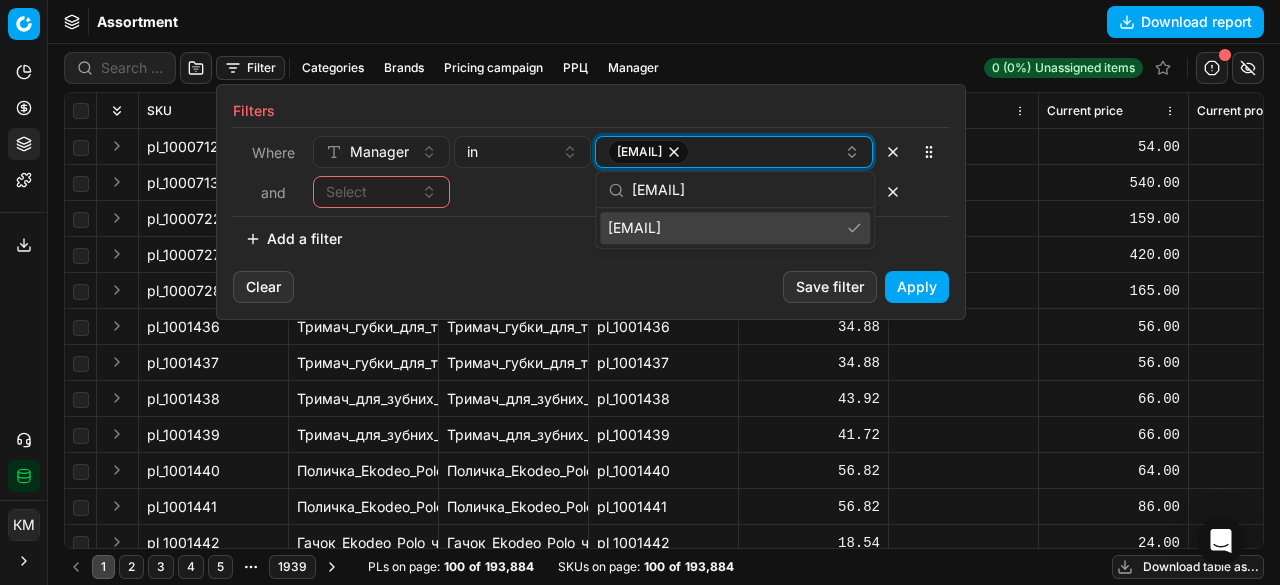 click on "[EMAIL]" at bounding box center [726, 152] 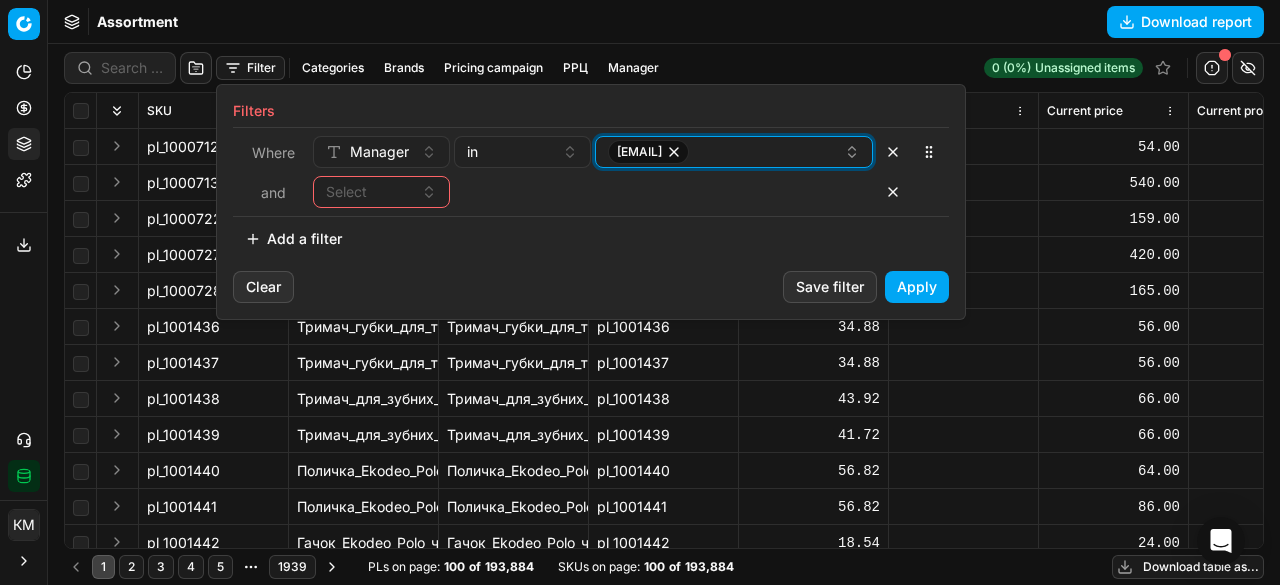 type 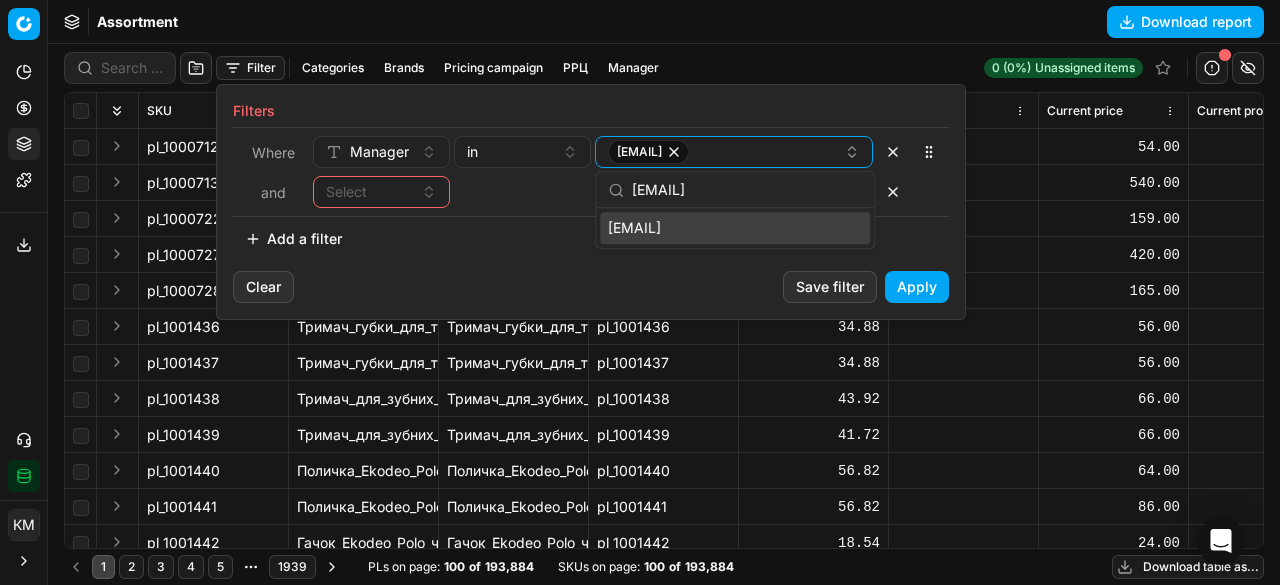 type on "[EMAIL]" 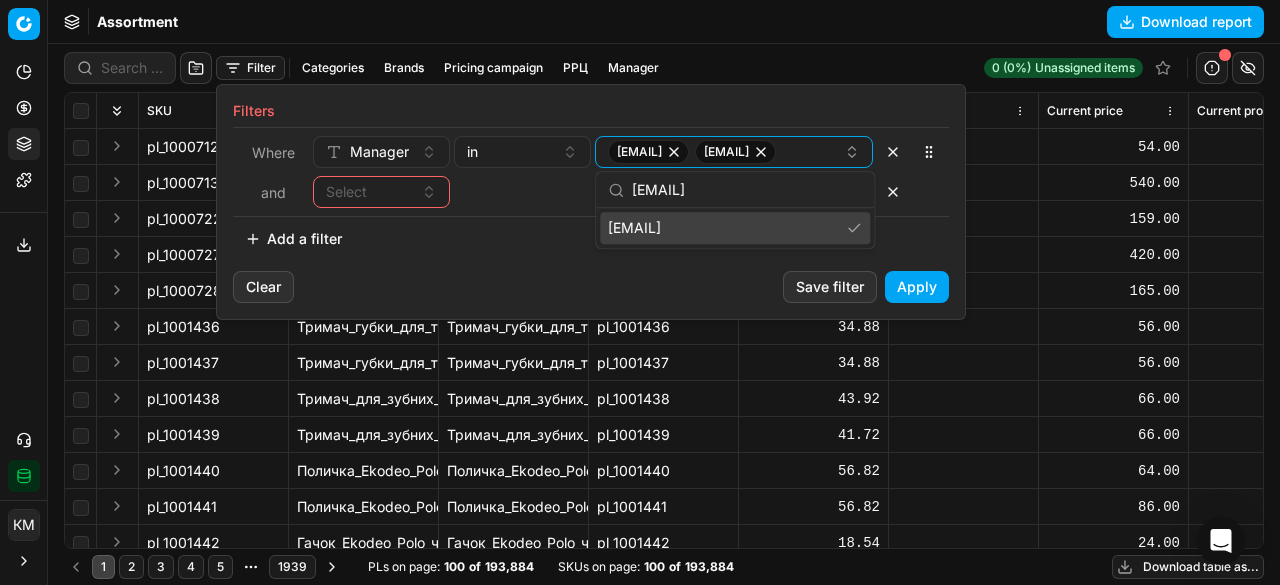 click on "[EMAIL]" at bounding box center (747, 190) 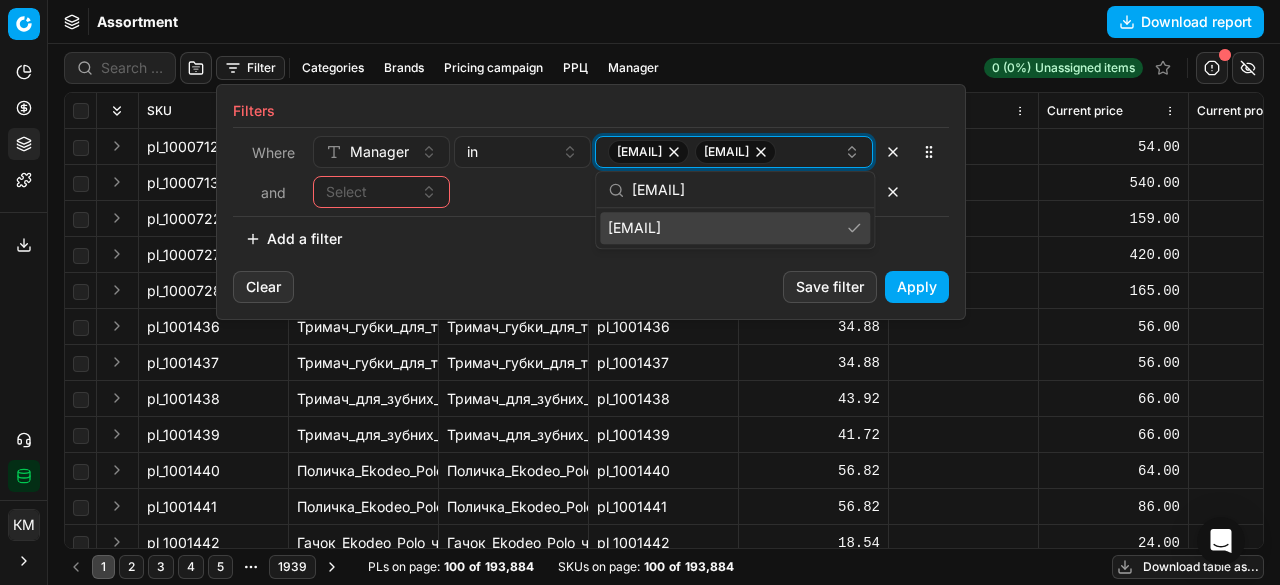 click 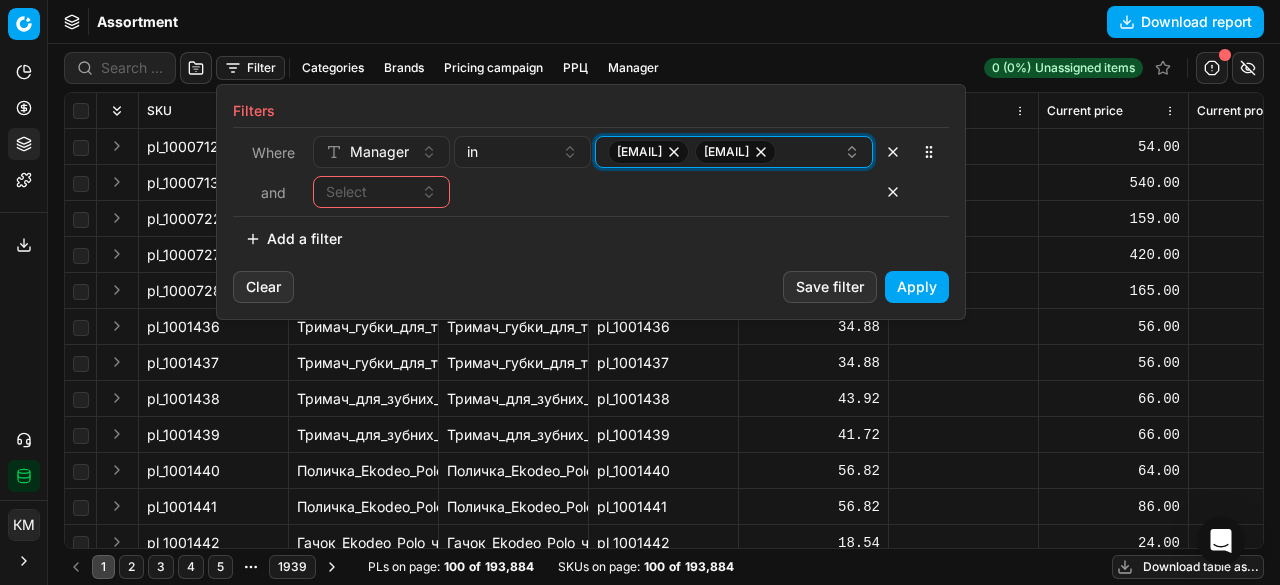 click 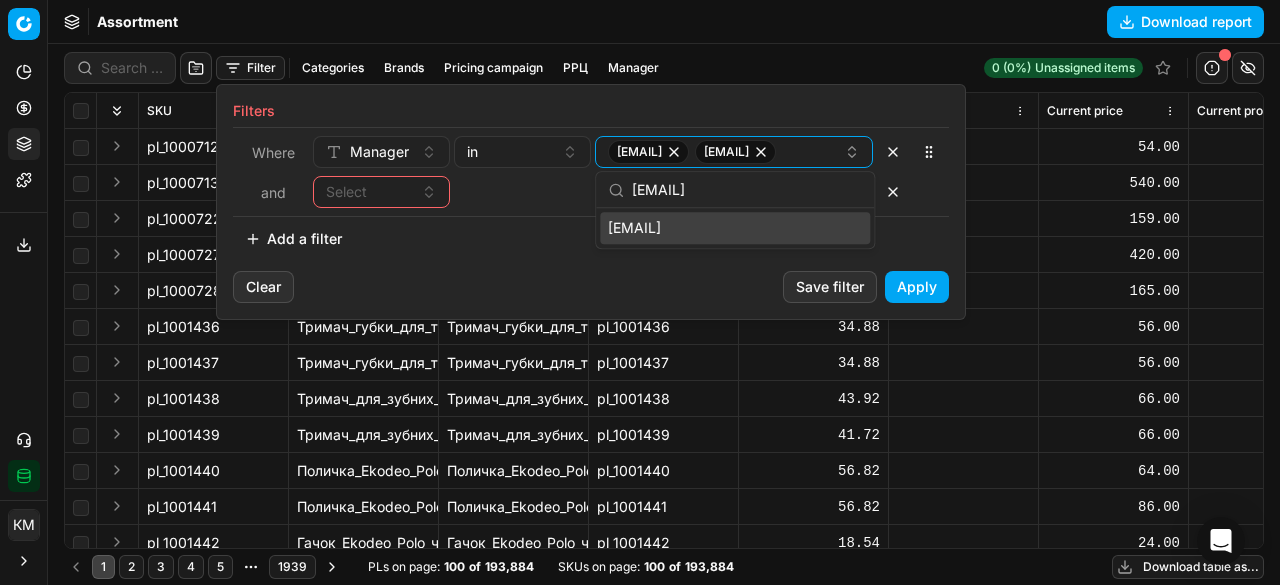 type on "[EMAIL]" 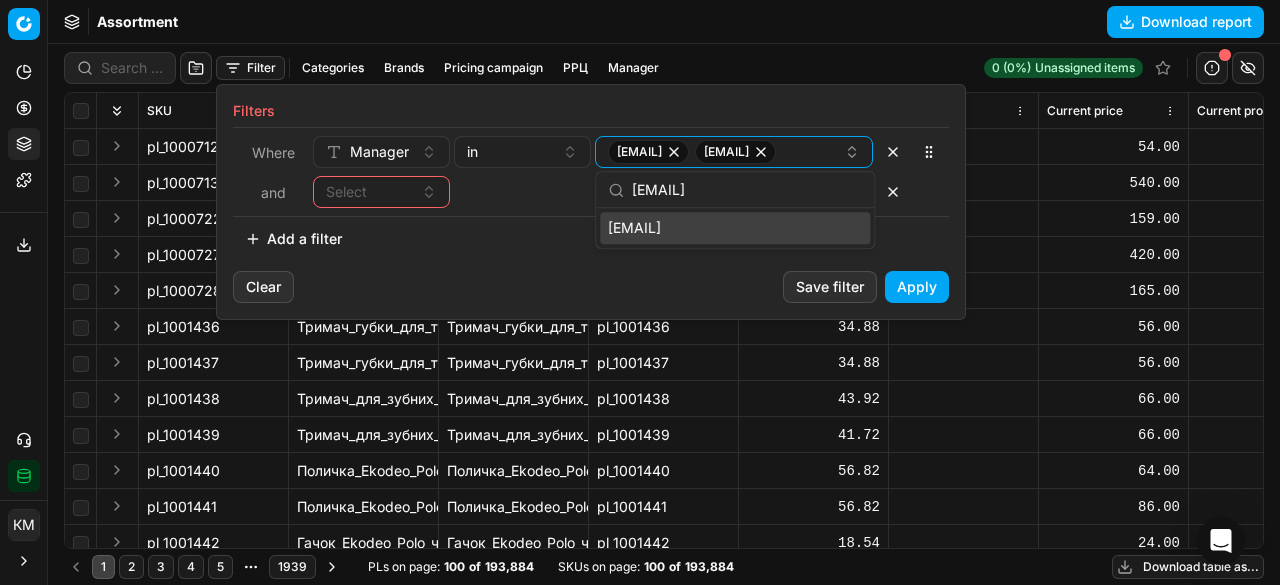 click on "[EMAIL]" at bounding box center (735, 228) 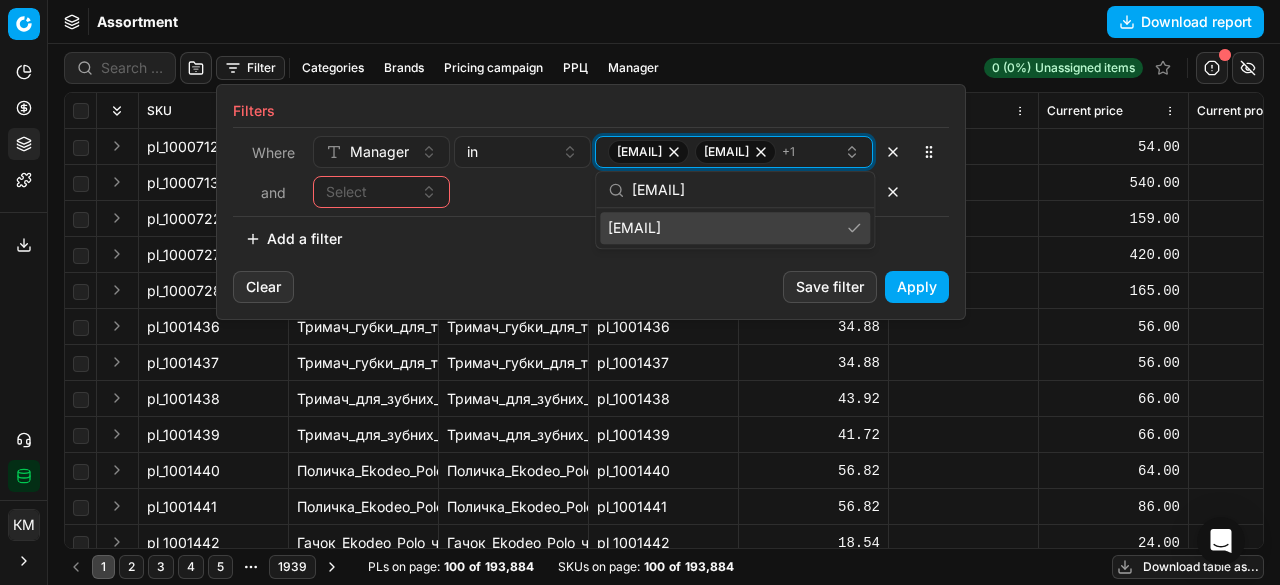 click on "[EMAIL] + 1" at bounding box center [726, 152] 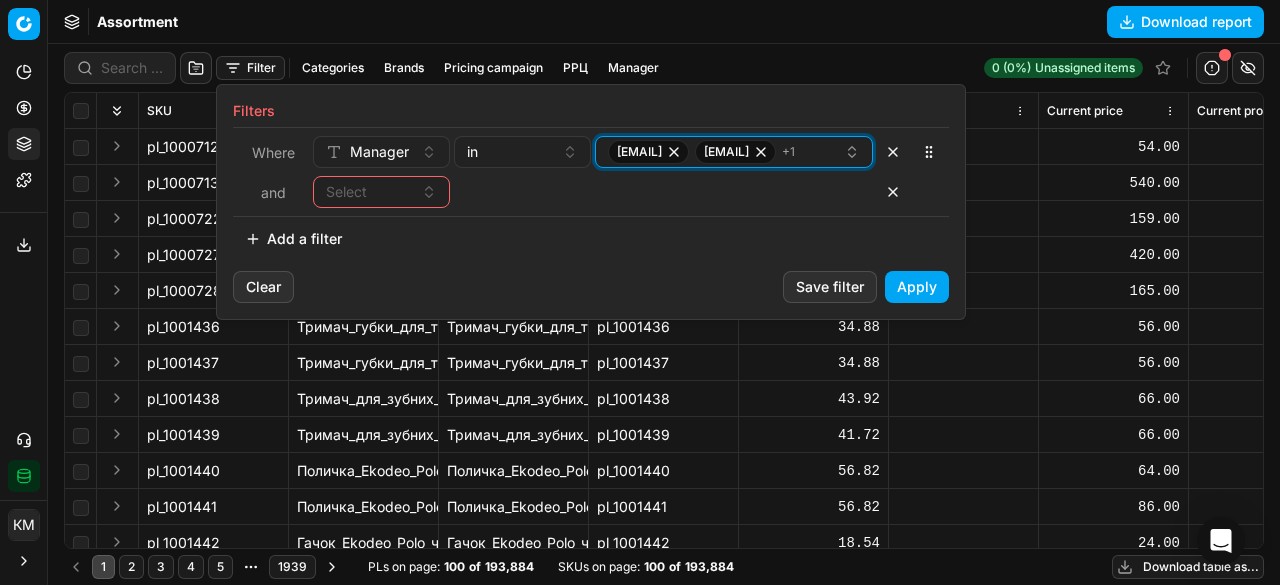 click on "[EMAIL] + 1" at bounding box center (726, 152) 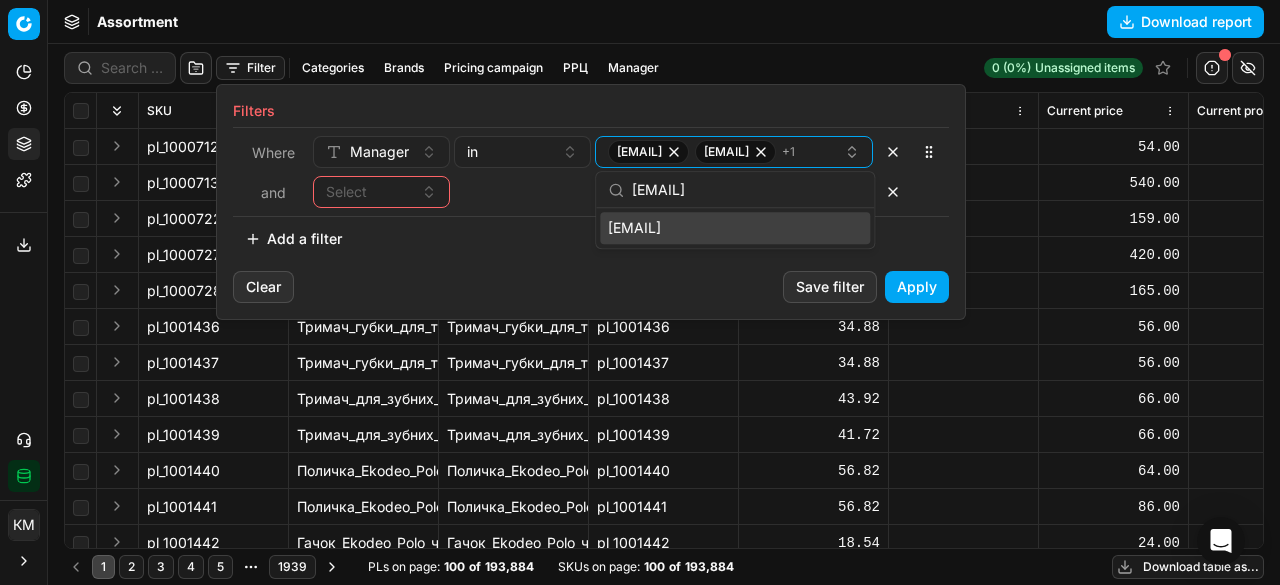 type on "[EMAIL]" 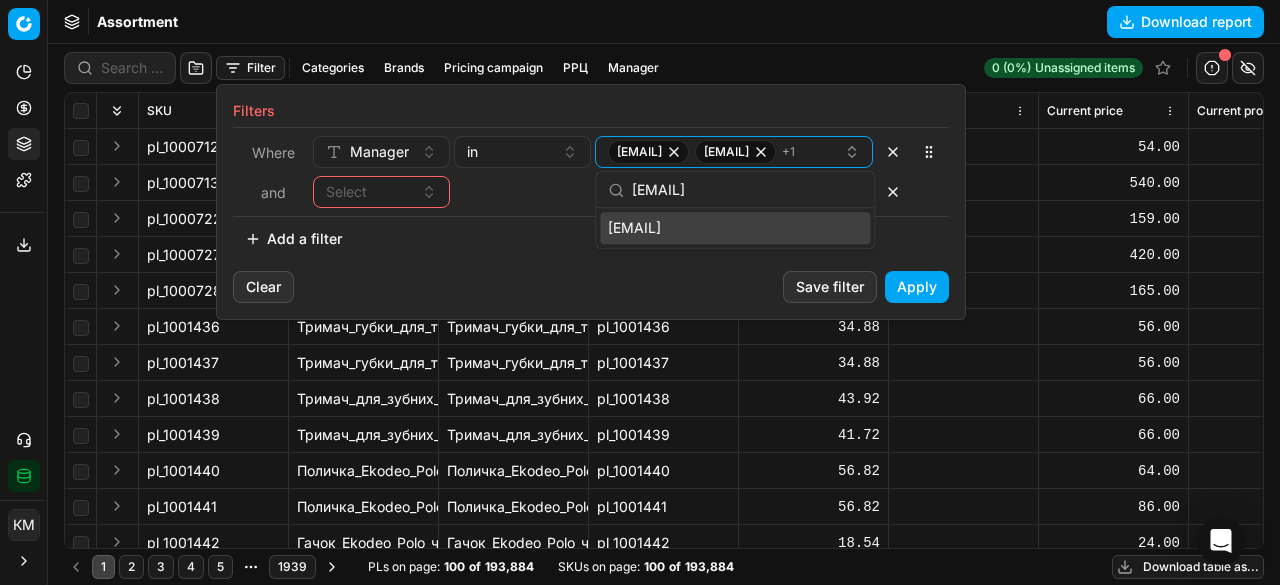 click on "[EMAIL]" at bounding box center [735, 228] 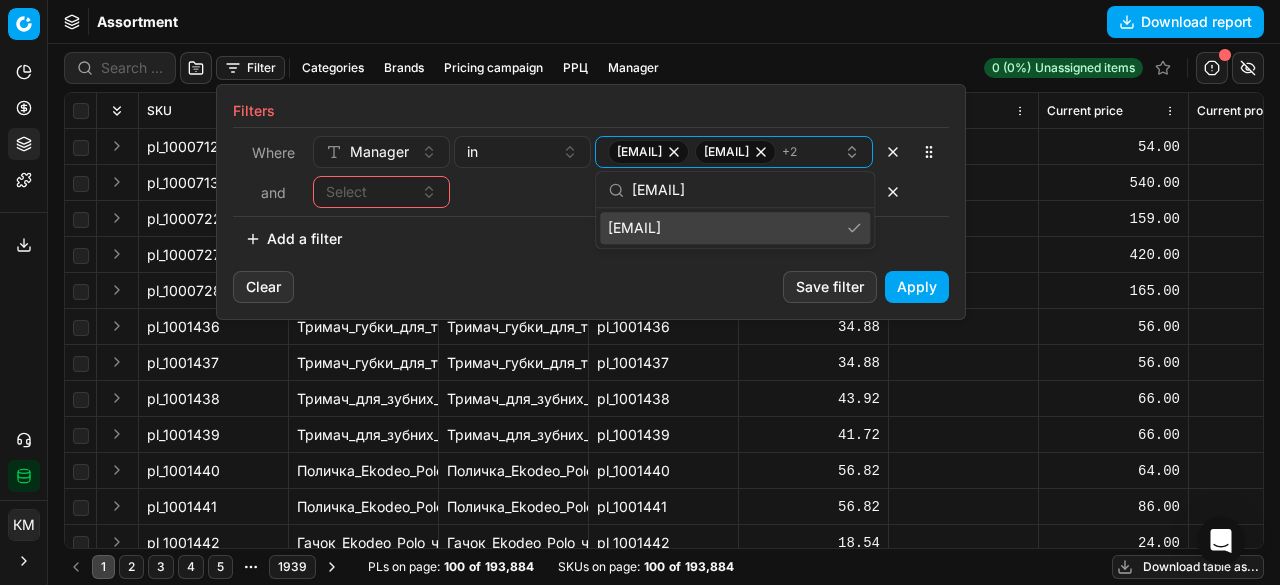 click on "Apply" at bounding box center [917, 287] 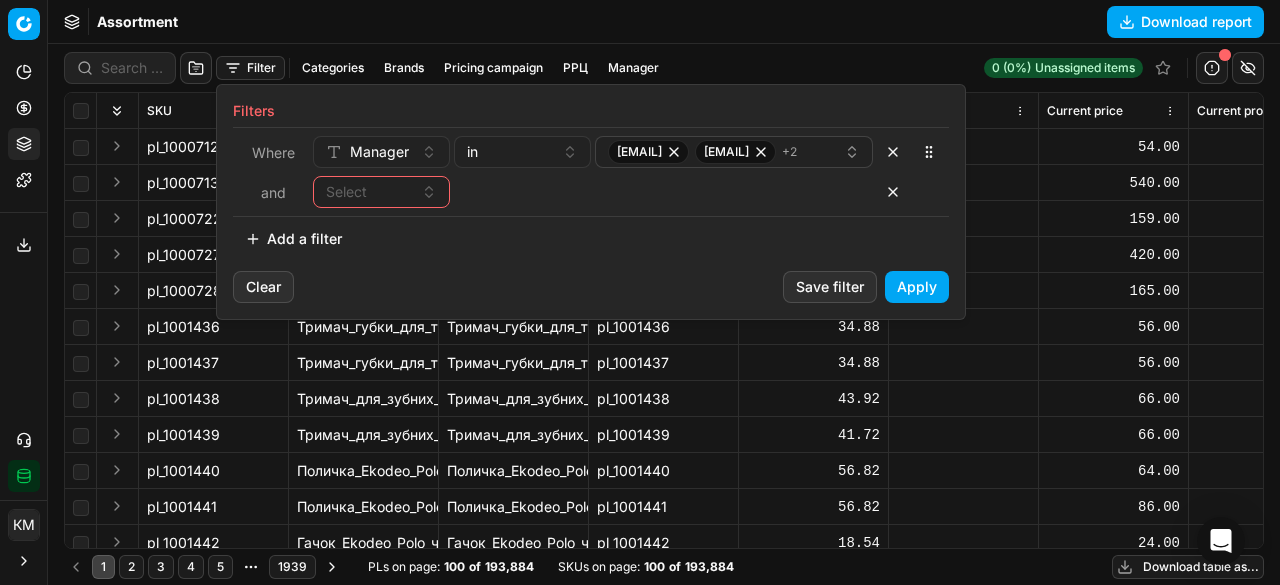 click on "Apply" at bounding box center [917, 287] 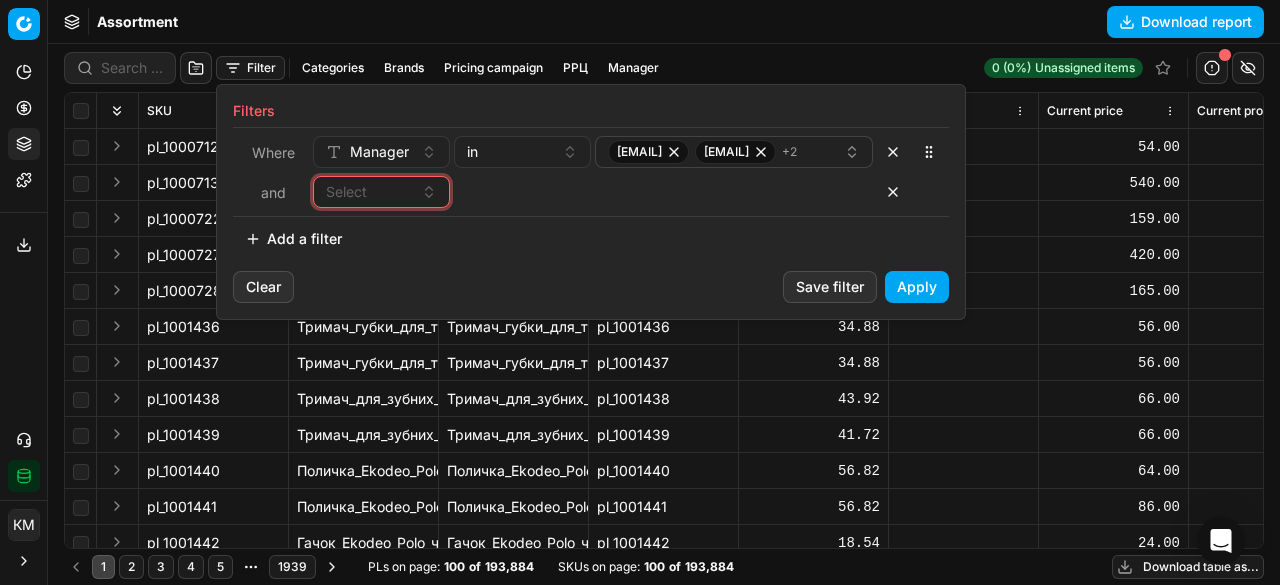 click on "Select" at bounding box center (381, 192) 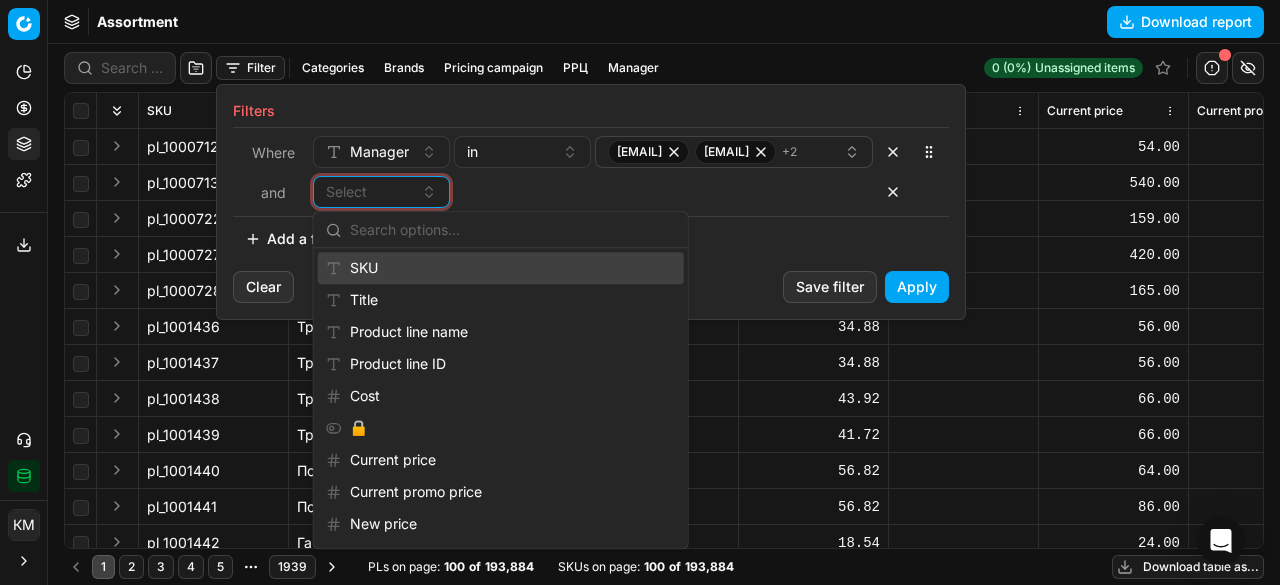 click on "Select" at bounding box center (381, 192) 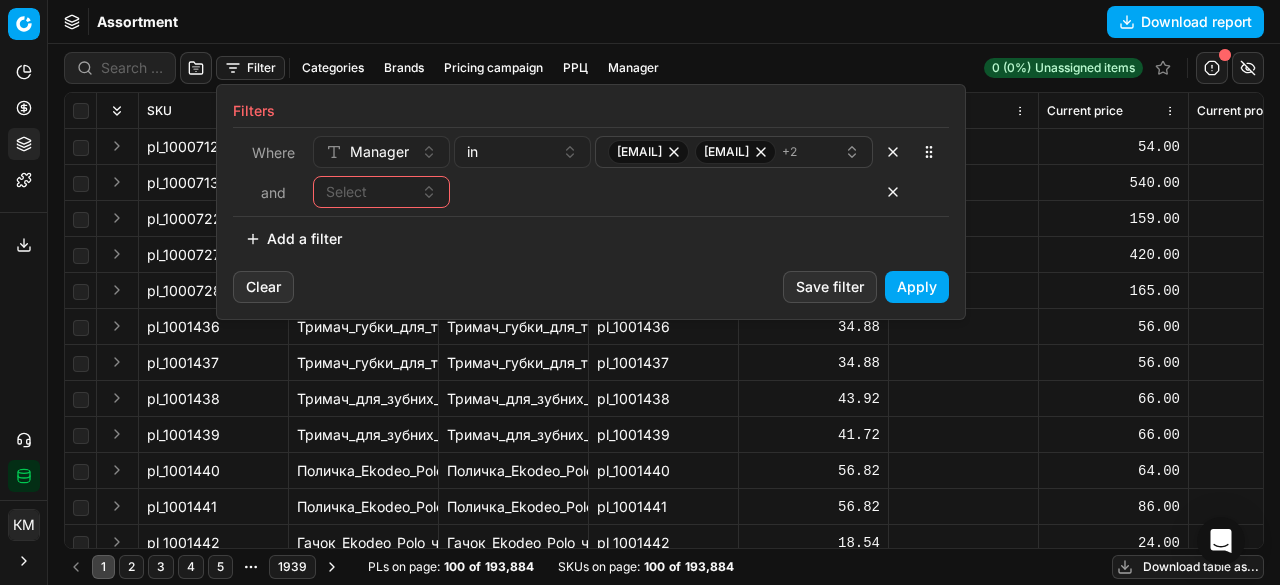 click on "Select" at bounding box center (593, 192) 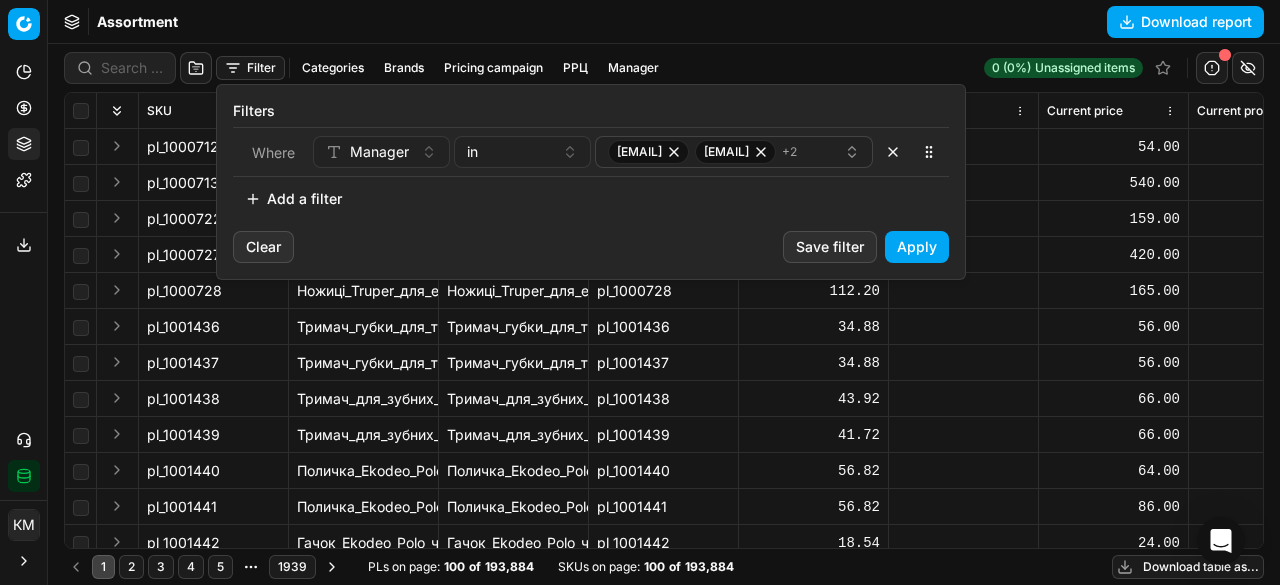 click on "Apply" at bounding box center (917, 247) 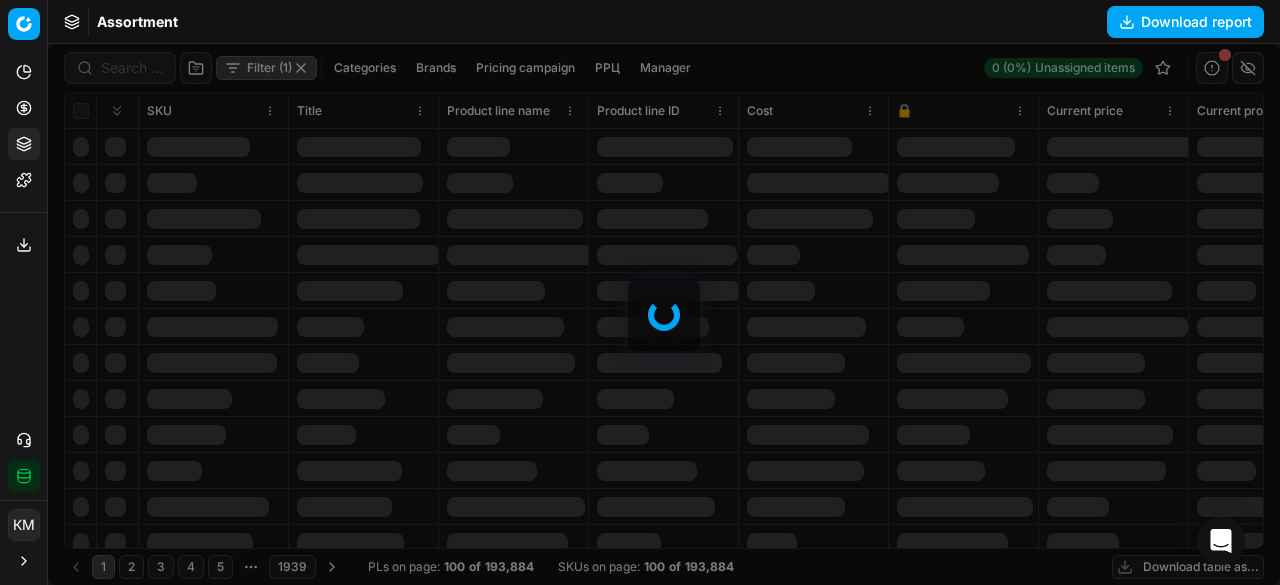 type 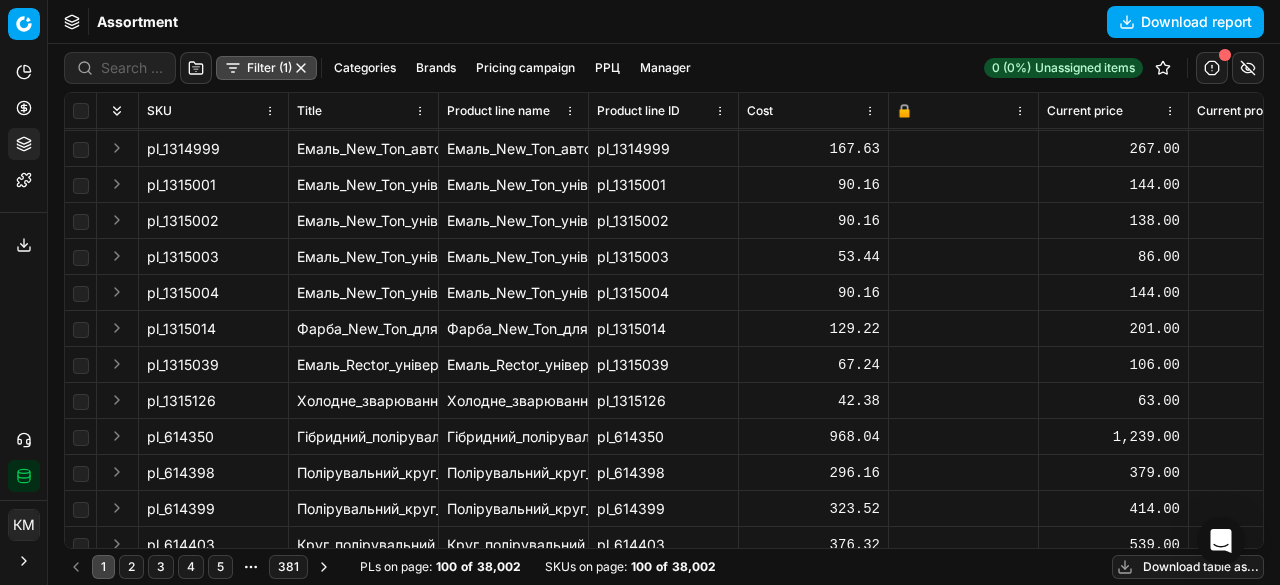 scroll, scrollTop: 233, scrollLeft: 0, axis: vertical 